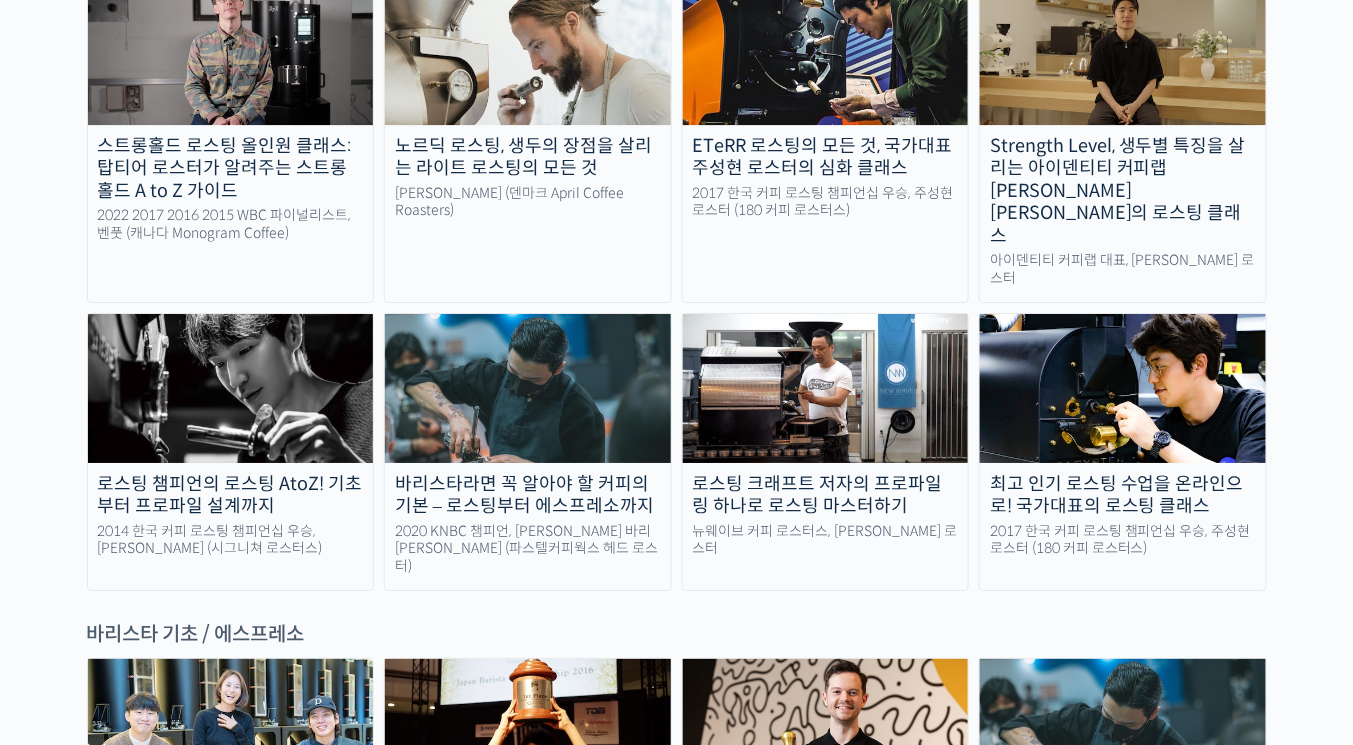 scroll, scrollTop: 1680, scrollLeft: 0, axis: vertical 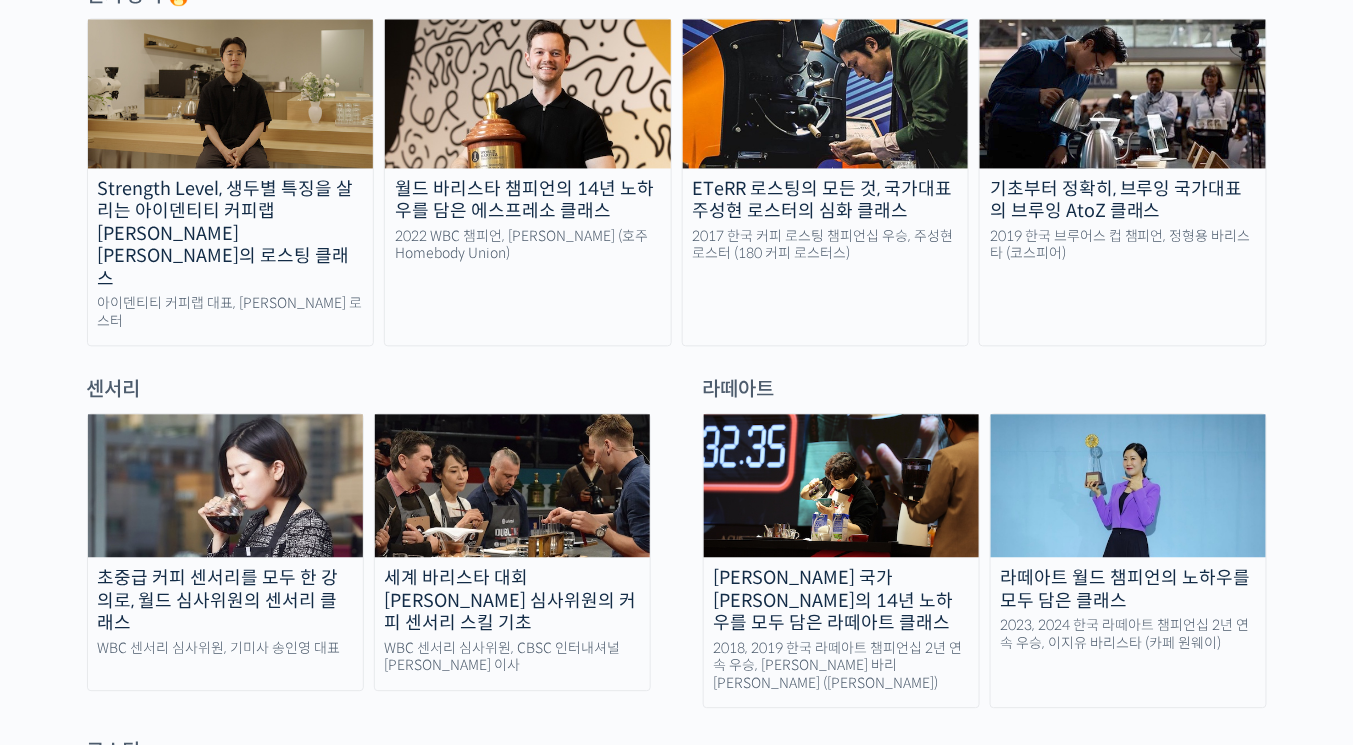 click at bounding box center (512, 486) 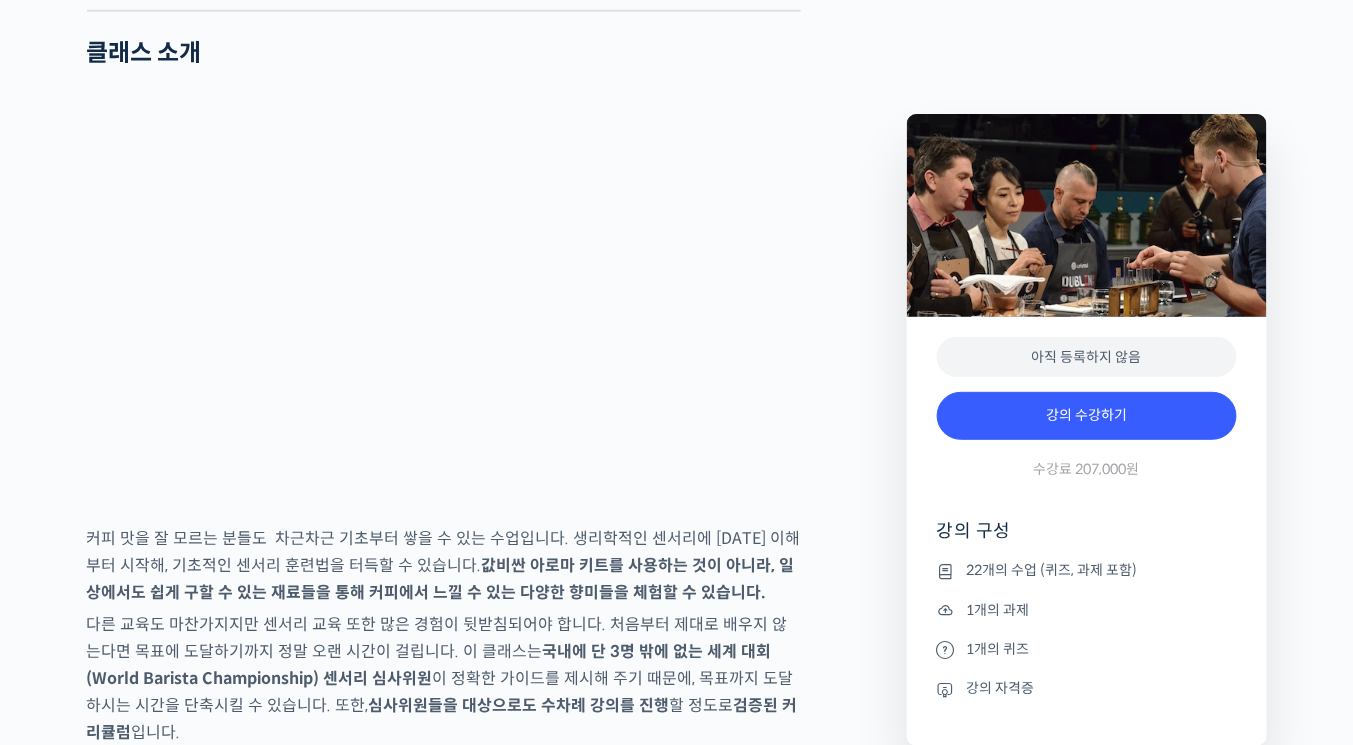 scroll, scrollTop: 2960, scrollLeft: 0, axis: vertical 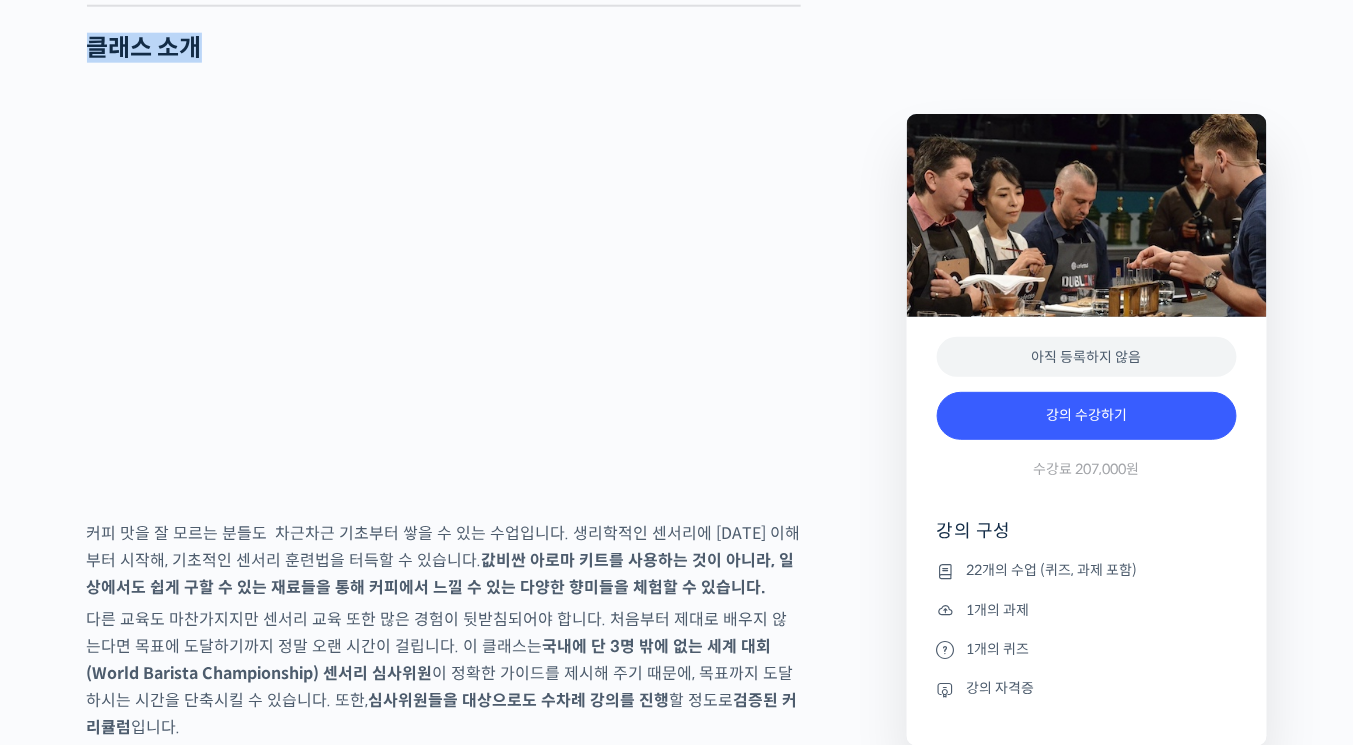 drag, startPoint x: 92, startPoint y: 121, endPoint x: 195, endPoint y: 117, distance: 103.077644 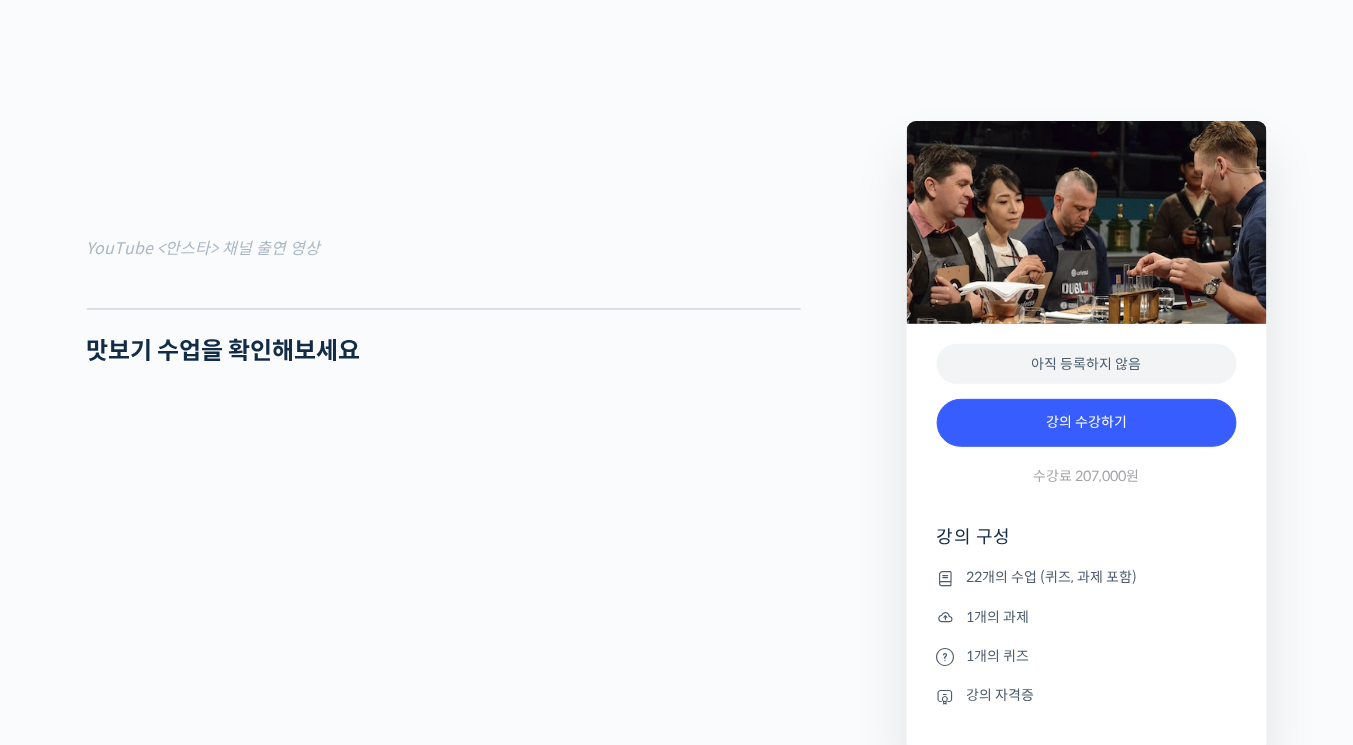 scroll, scrollTop: 2080, scrollLeft: 0, axis: vertical 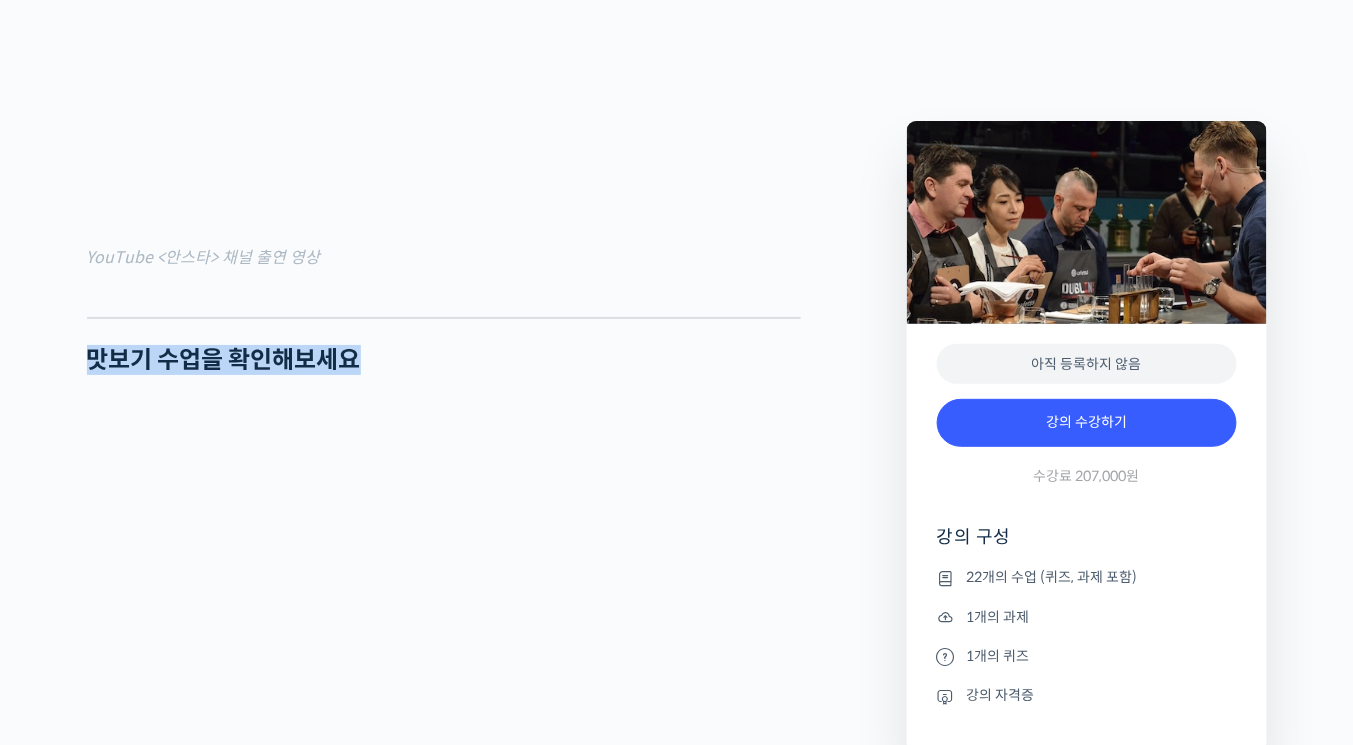 drag, startPoint x: 99, startPoint y: 431, endPoint x: 382, endPoint y: 425, distance: 283.0636 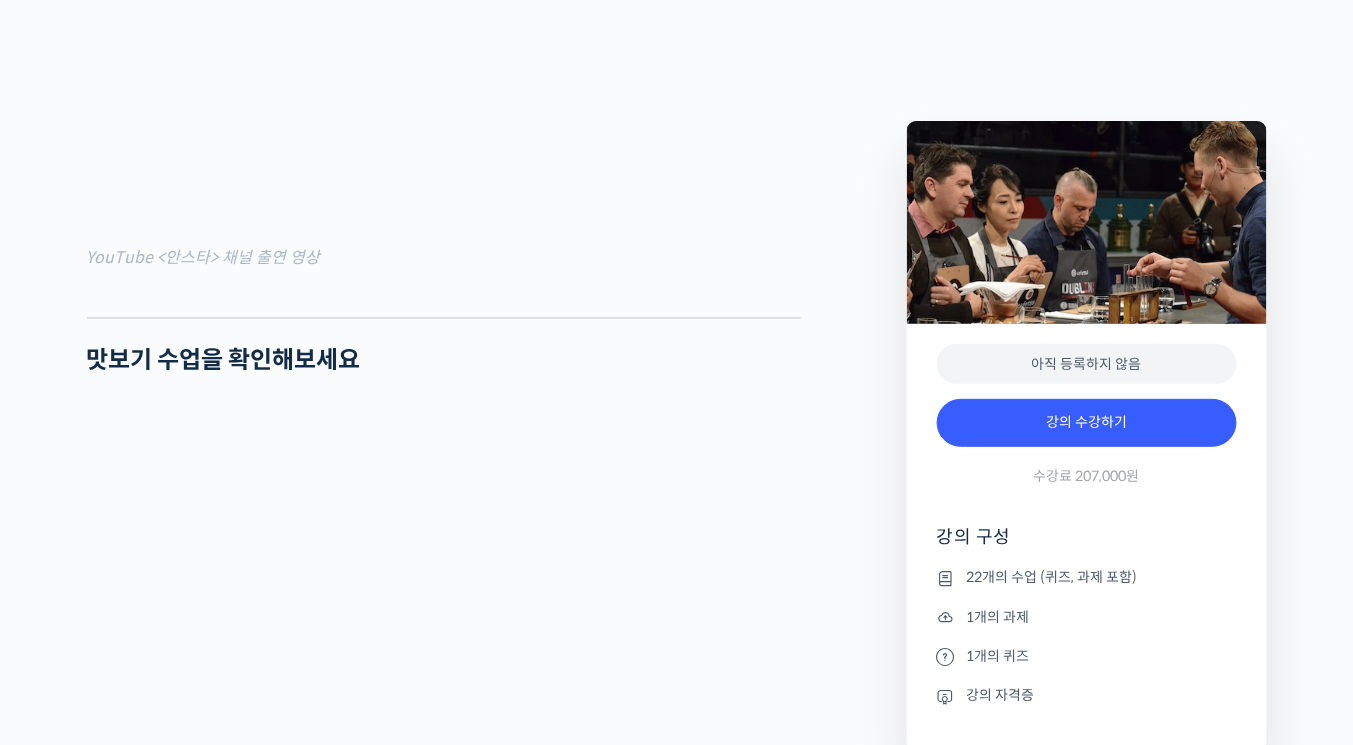 click on "맛보기 수업을 확인해보세요" at bounding box center (224, 360) 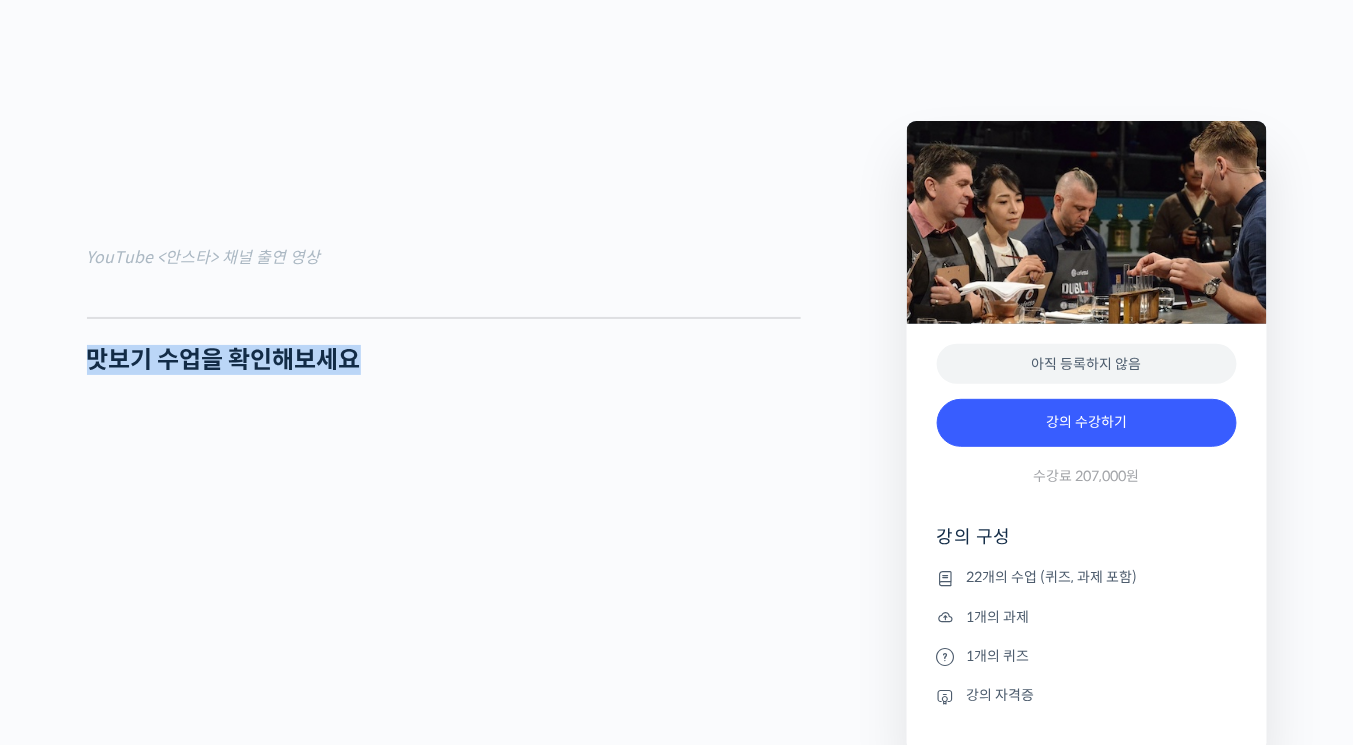 drag, startPoint x: 88, startPoint y: 434, endPoint x: 370, endPoint y: 431, distance: 282.01596 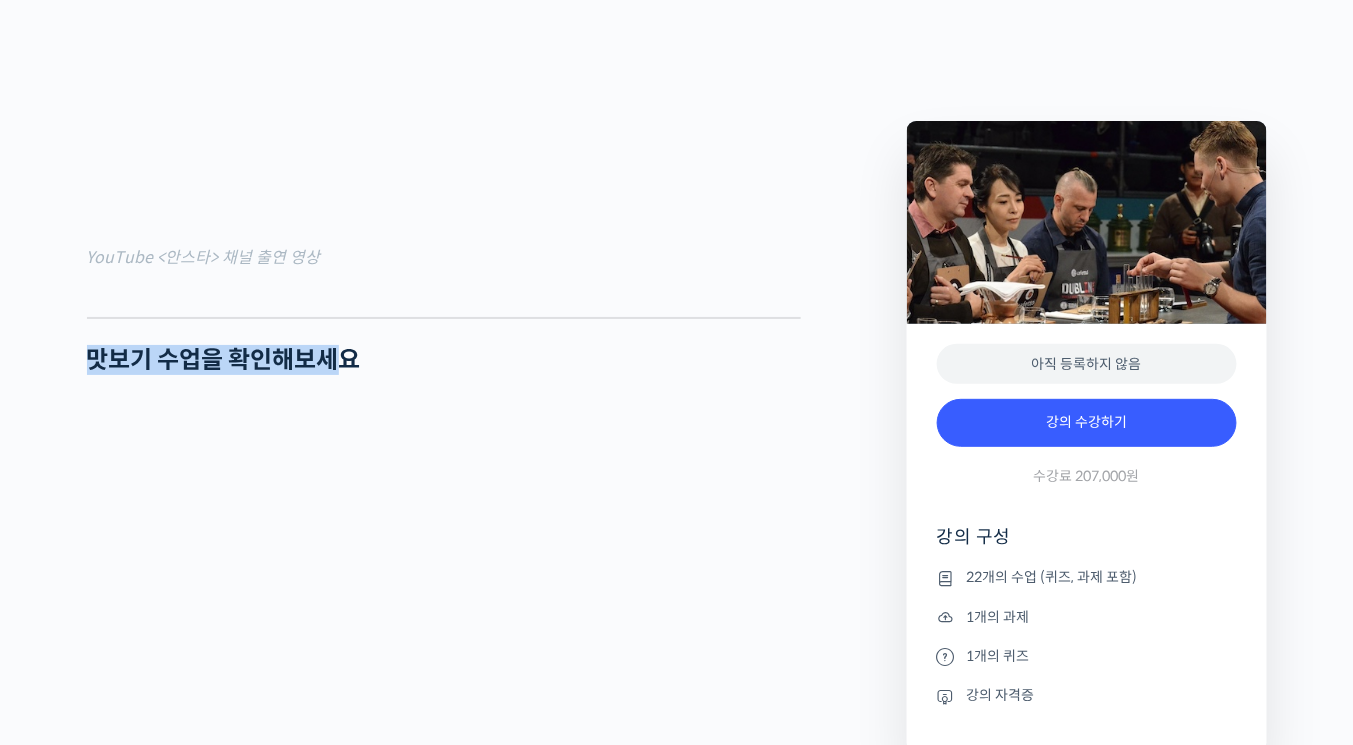 drag, startPoint x: 89, startPoint y: 432, endPoint x: 382, endPoint y: 432, distance: 293 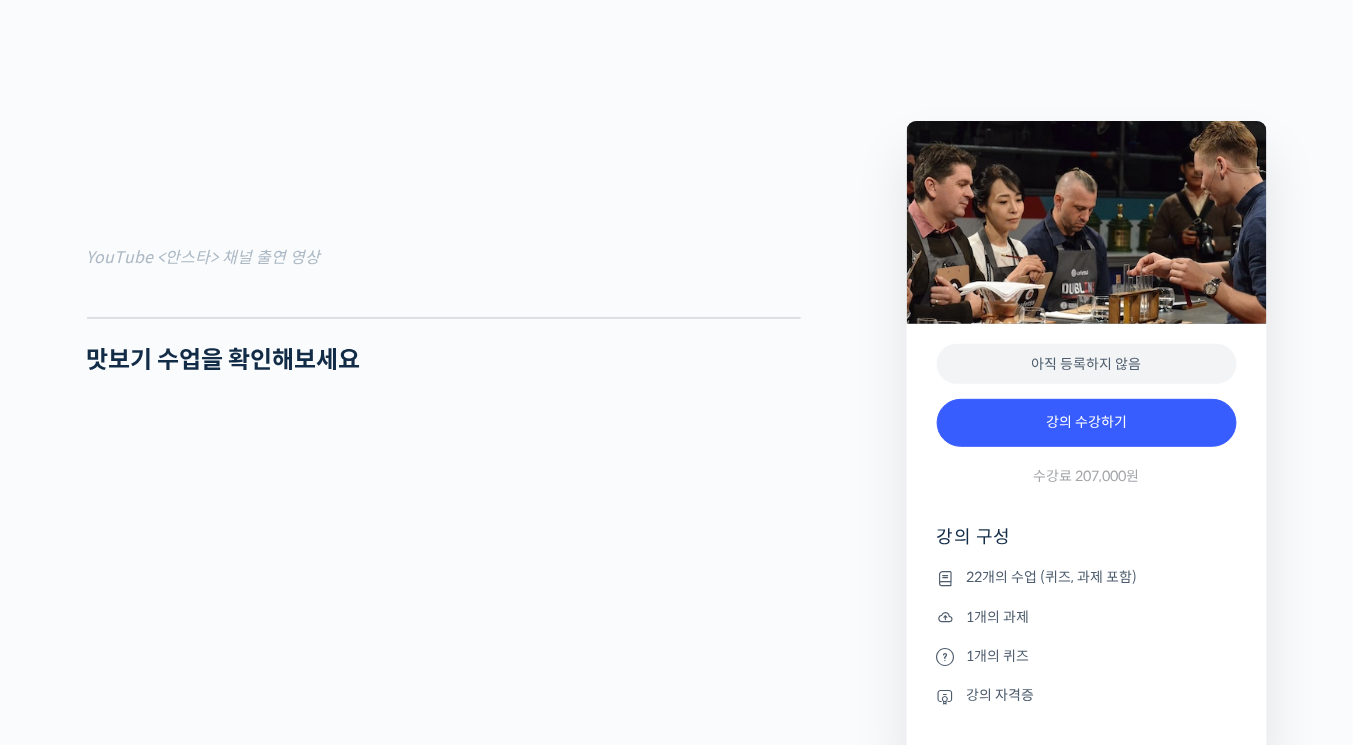 click on "맛보기 수업을 확인해보세요" at bounding box center [444, 360] 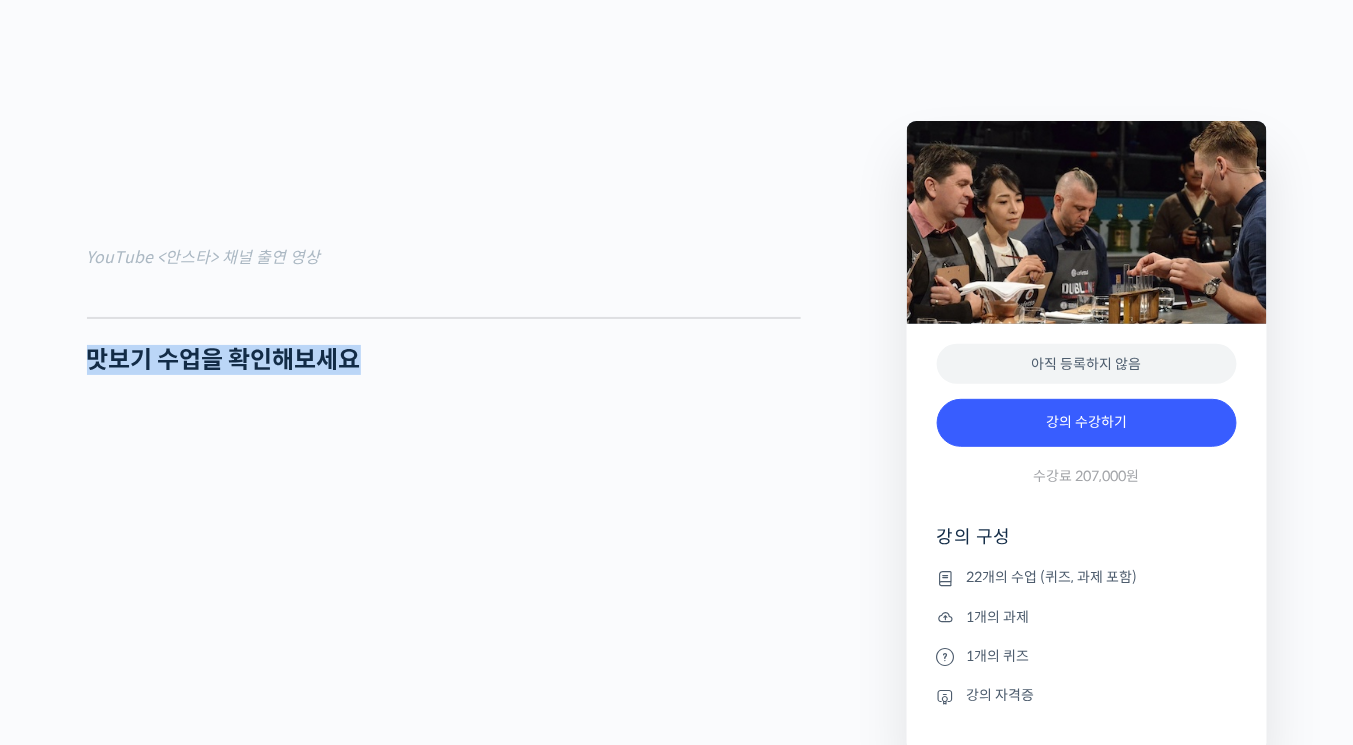 drag, startPoint x: 356, startPoint y: 431, endPoint x: 67, endPoint y: 412, distance: 289.6239 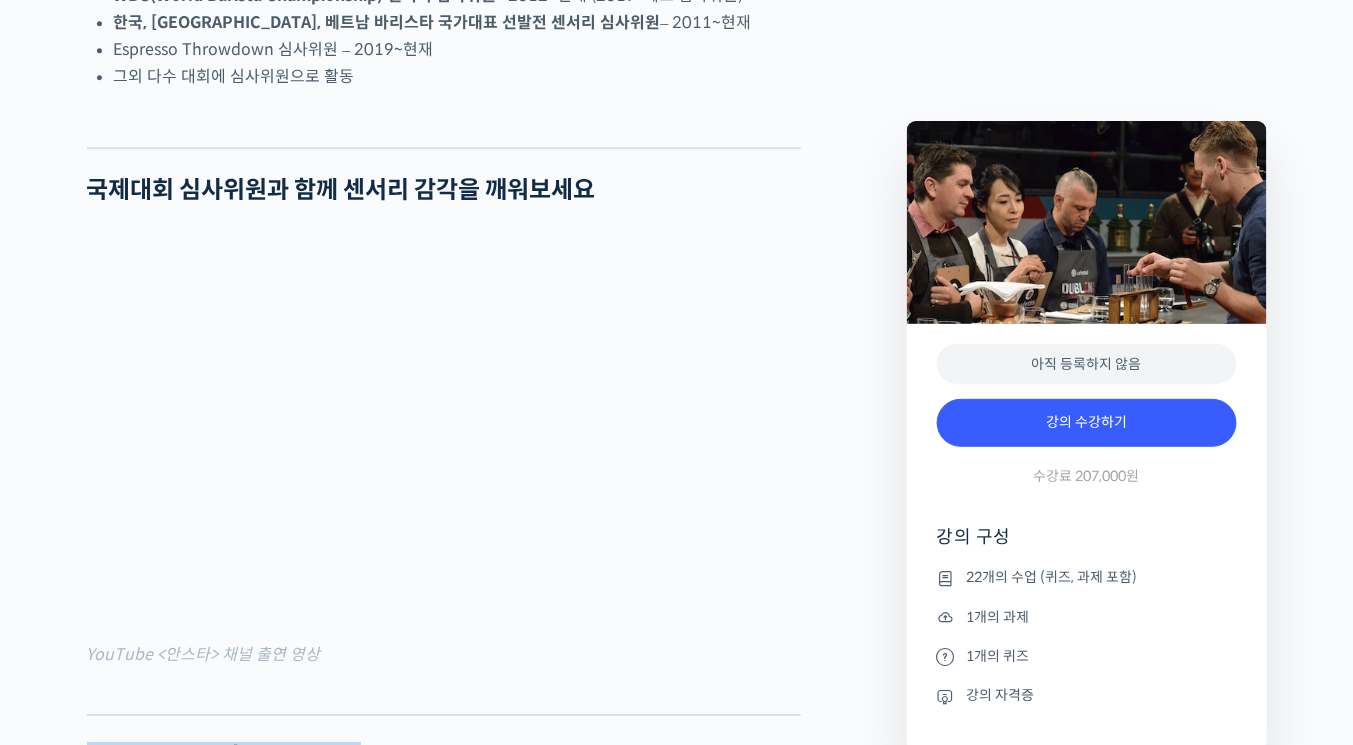 scroll, scrollTop: 1680, scrollLeft: 0, axis: vertical 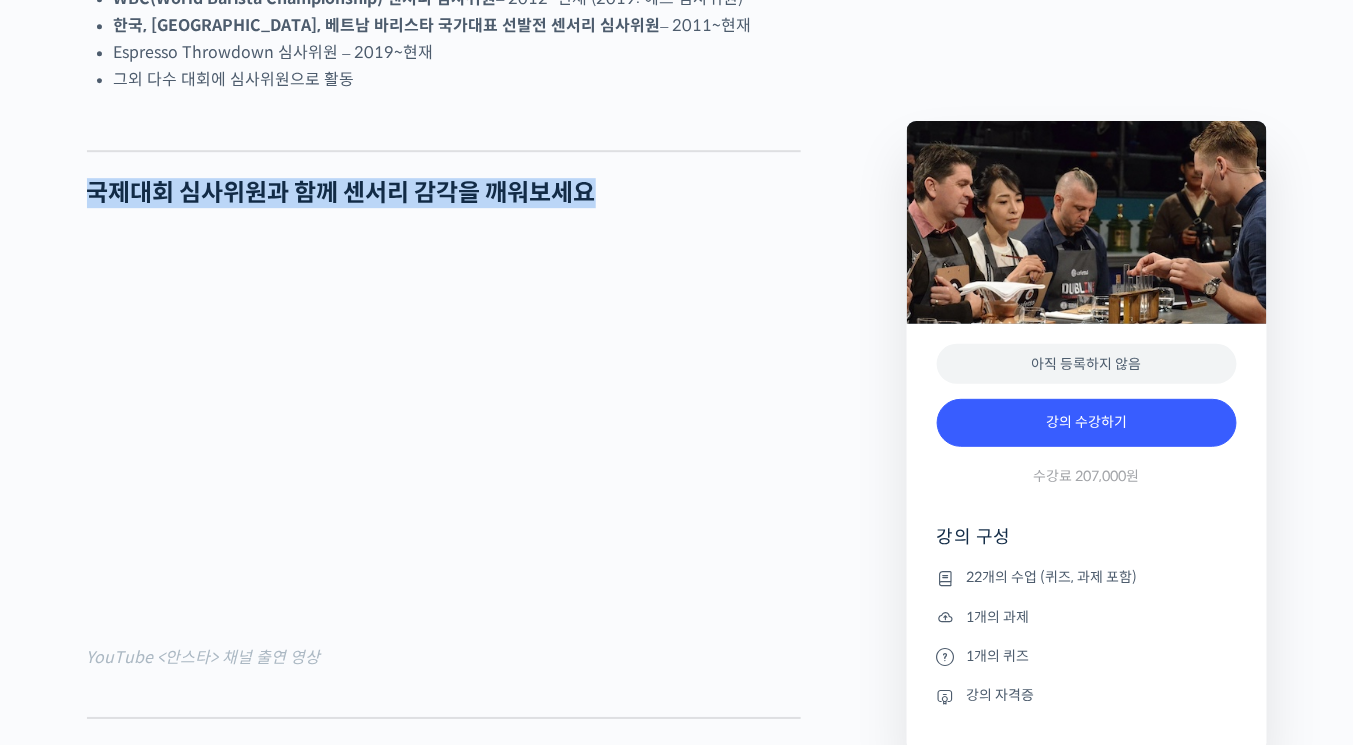 drag, startPoint x: 85, startPoint y: 268, endPoint x: 744, endPoint y: 256, distance: 659.10925 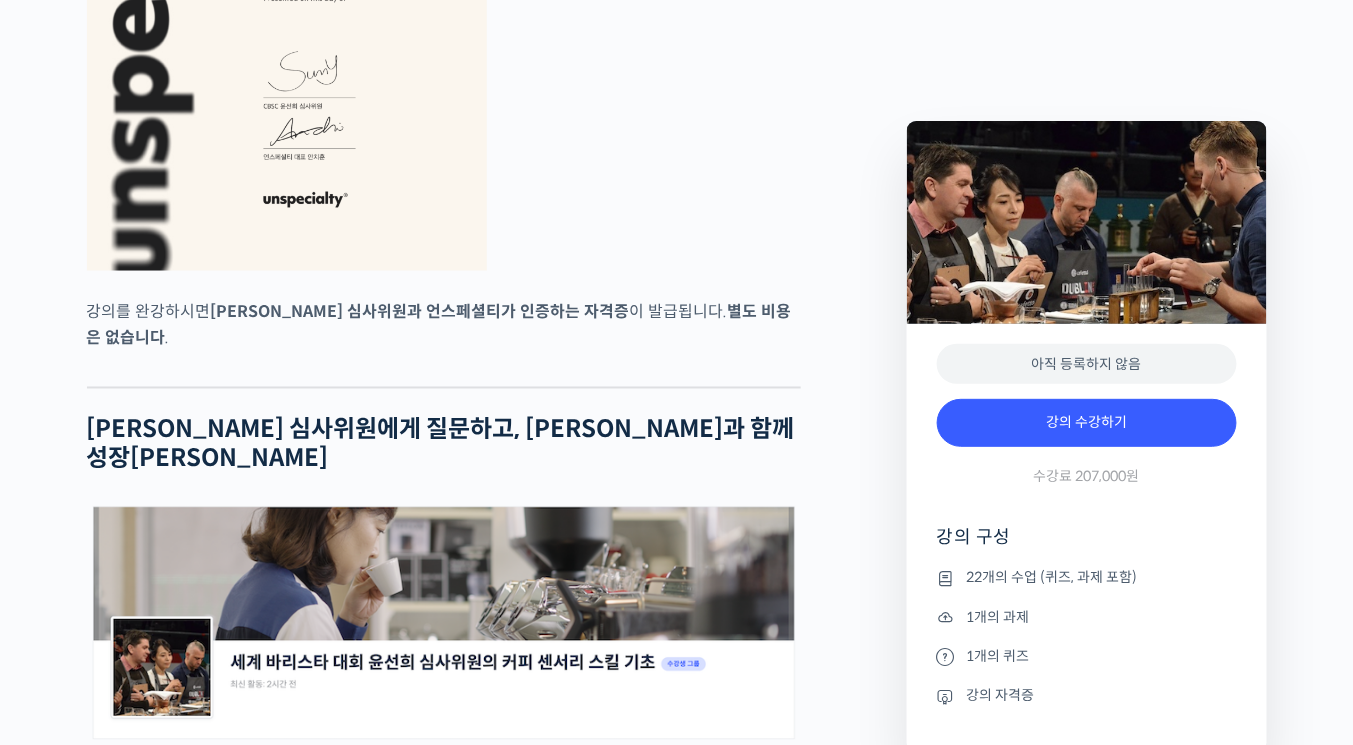 scroll, scrollTop: 7520, scrollLeft: 0, axis: vertical 